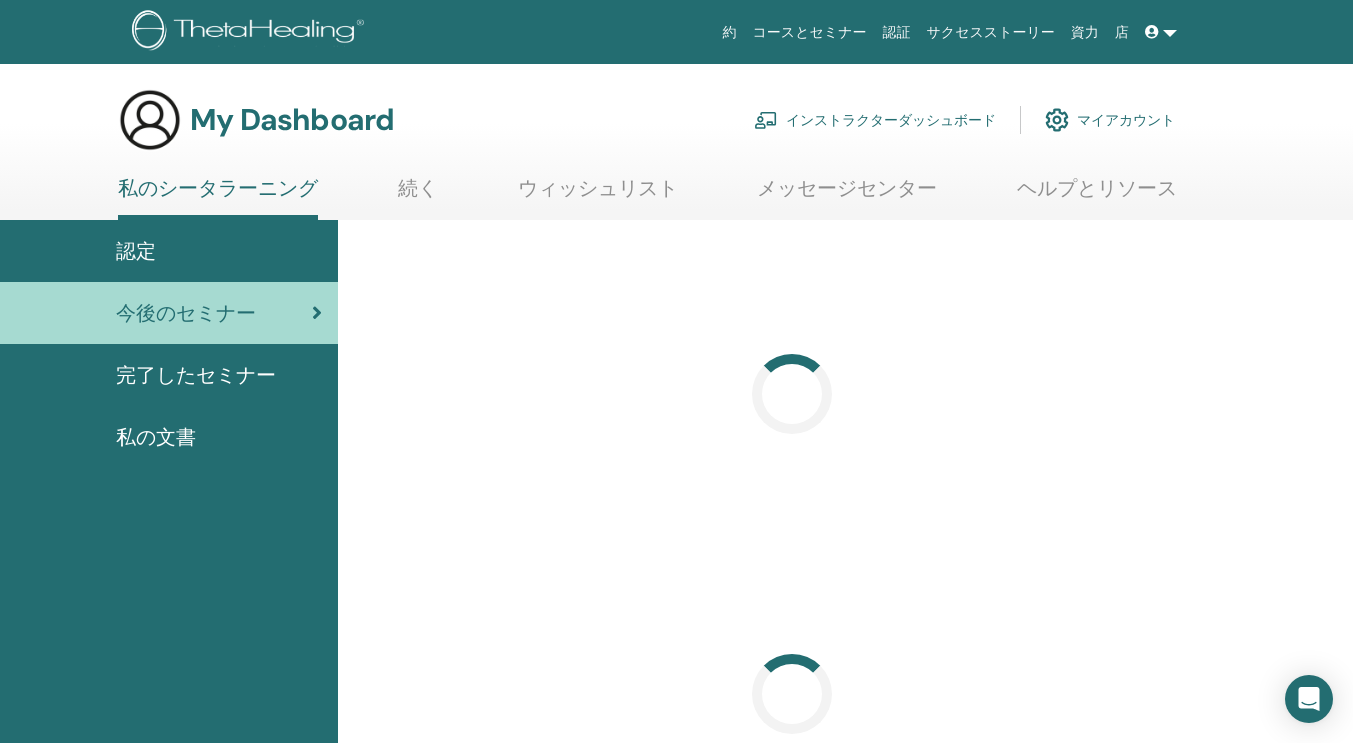 scroll, scrollTop: 0, scrollLeft: 0, axis: both 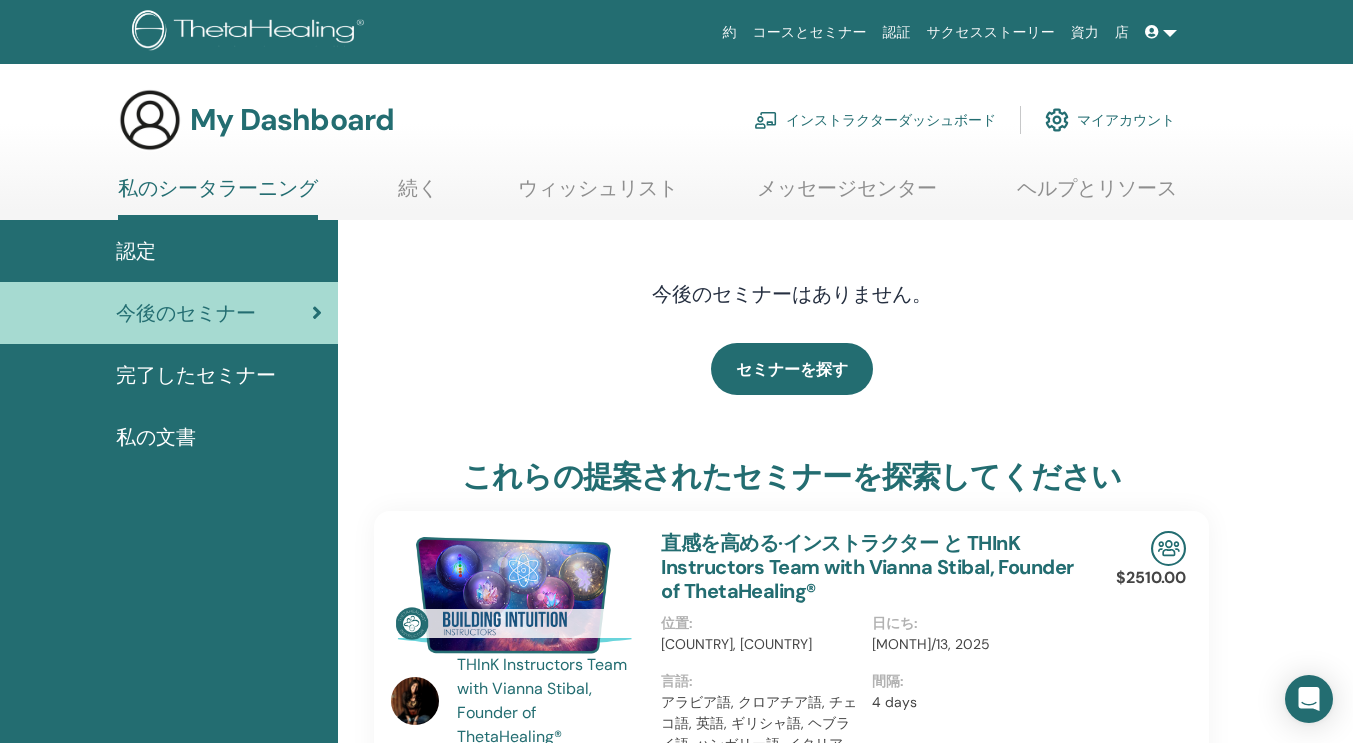 click on "インストラクターダッシュボード" at bounding box center (875, 120) 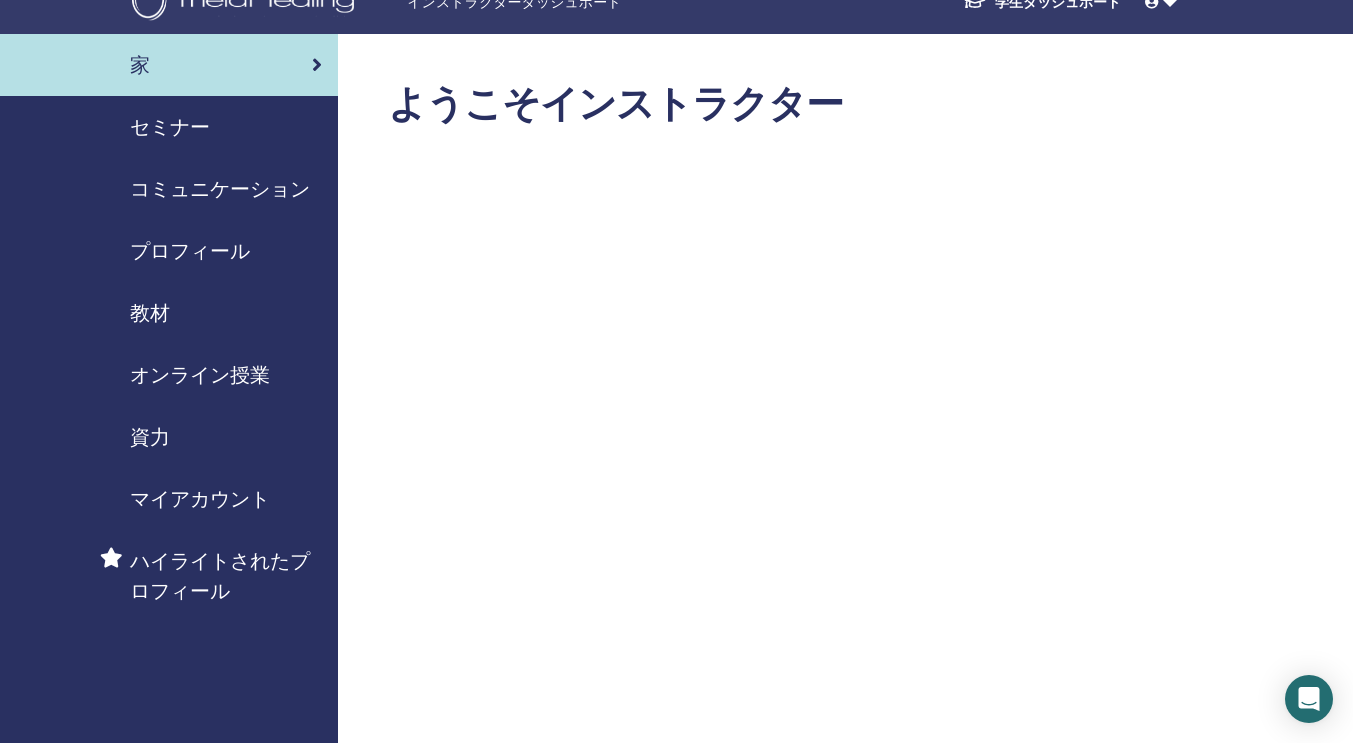 scroll, scrollTop: 0, scrollLeft: 0, axis: both 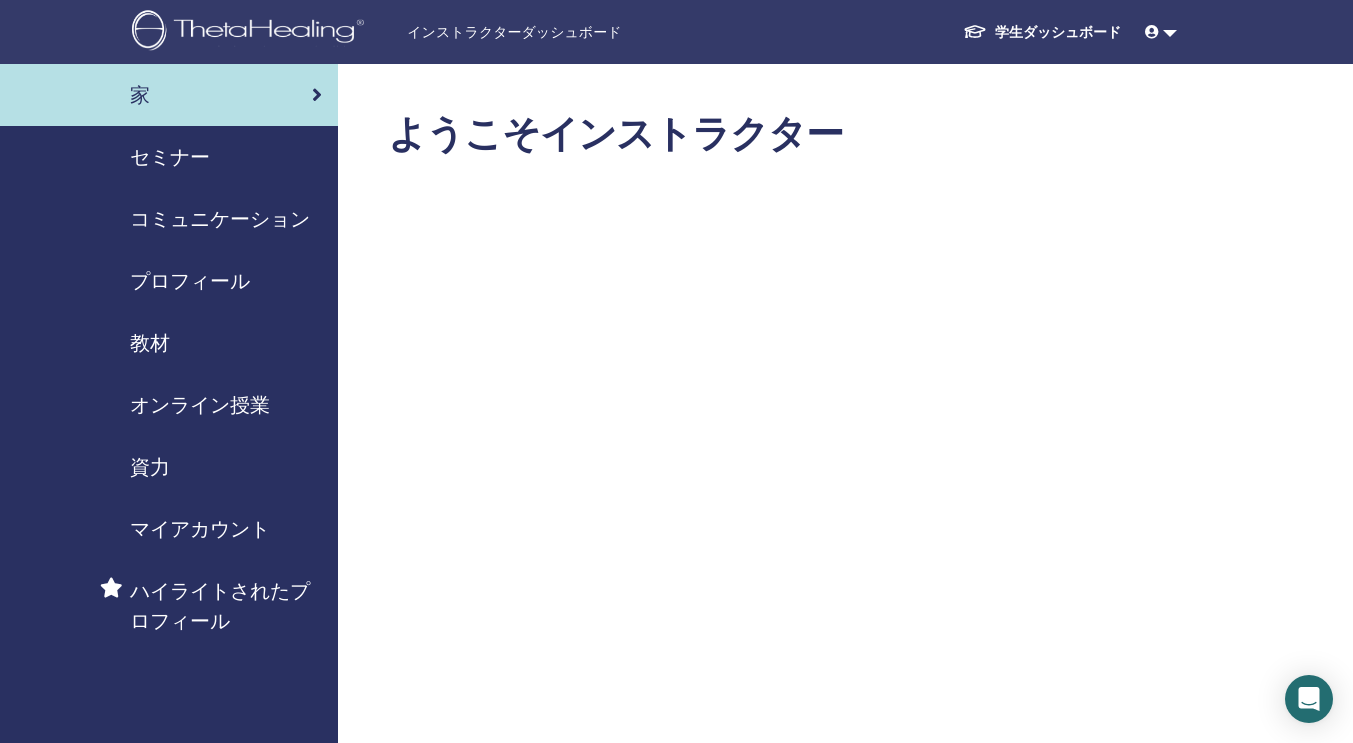 click on "コミュニケーション" at bounding box center [220, 219] 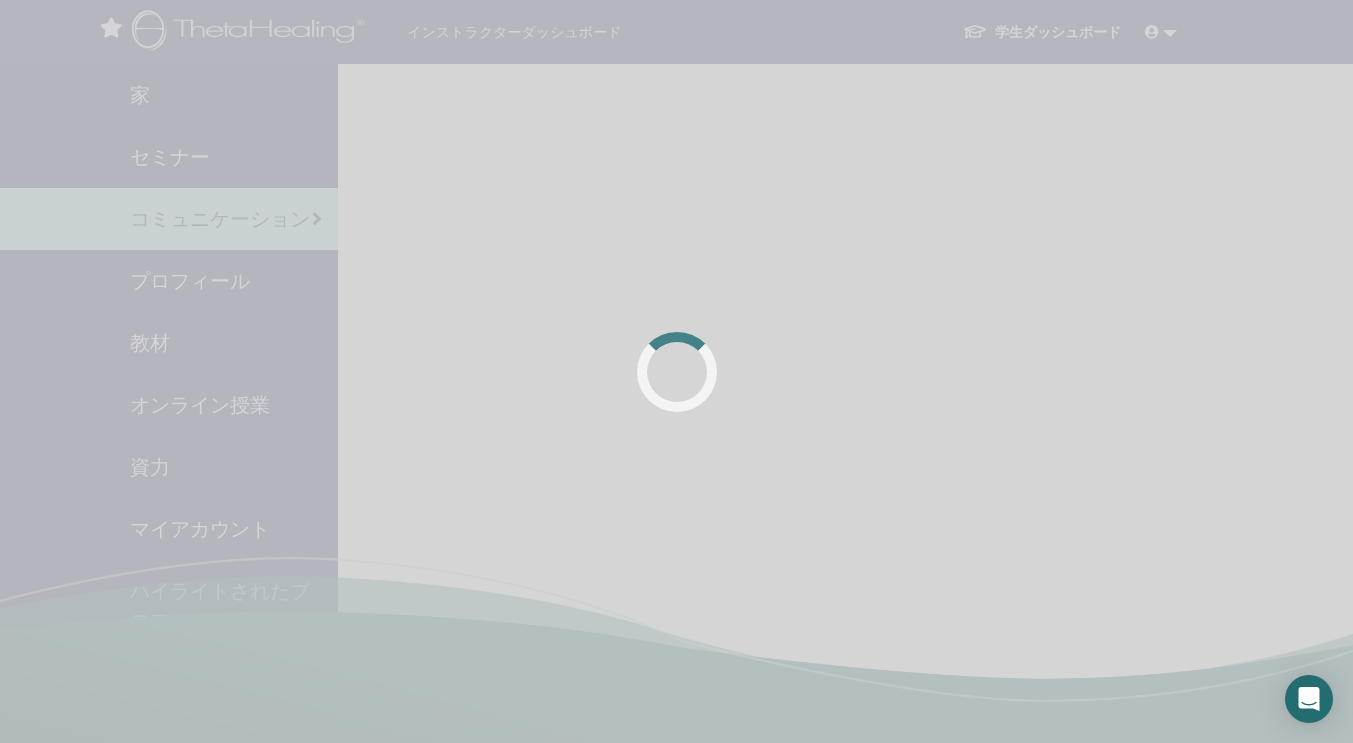 scroll, scrollTop: 0, scrollLeft: 0, axis: both 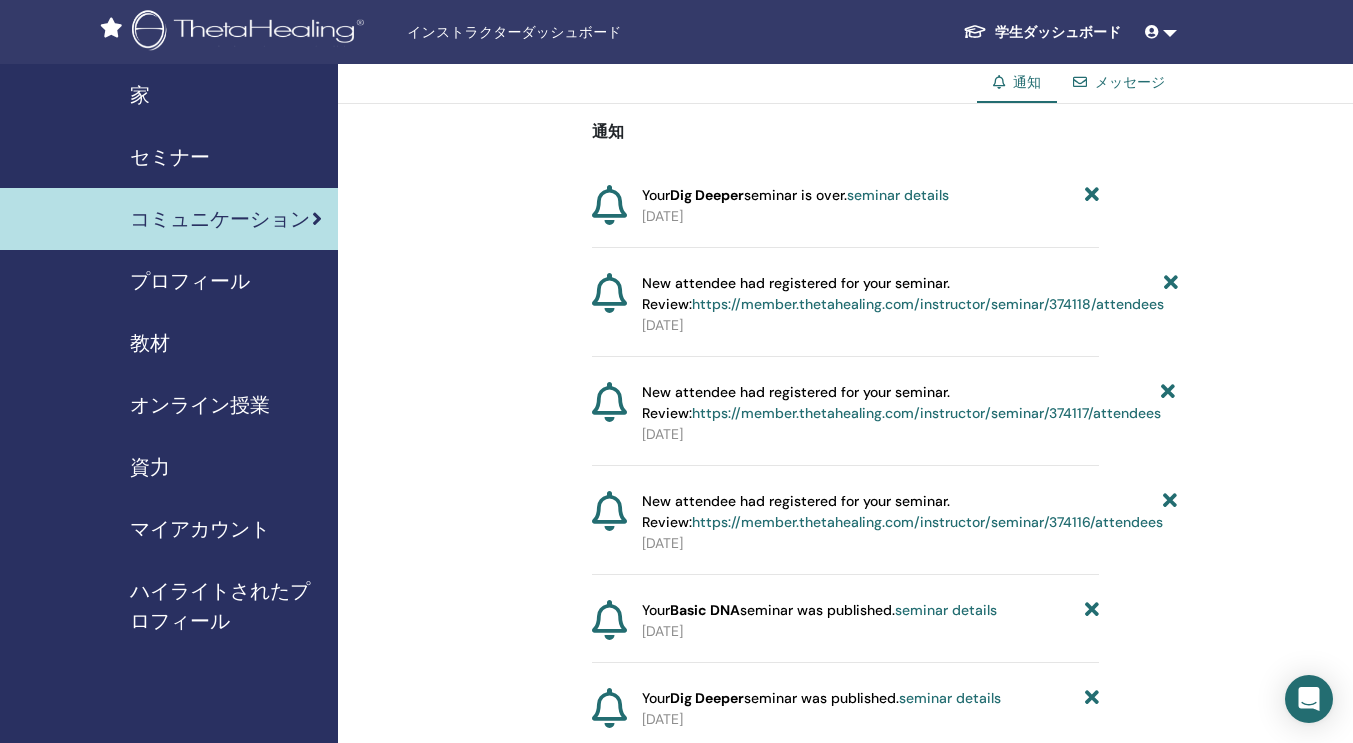 click on "プロフィール" at bounding box center (190, 281) 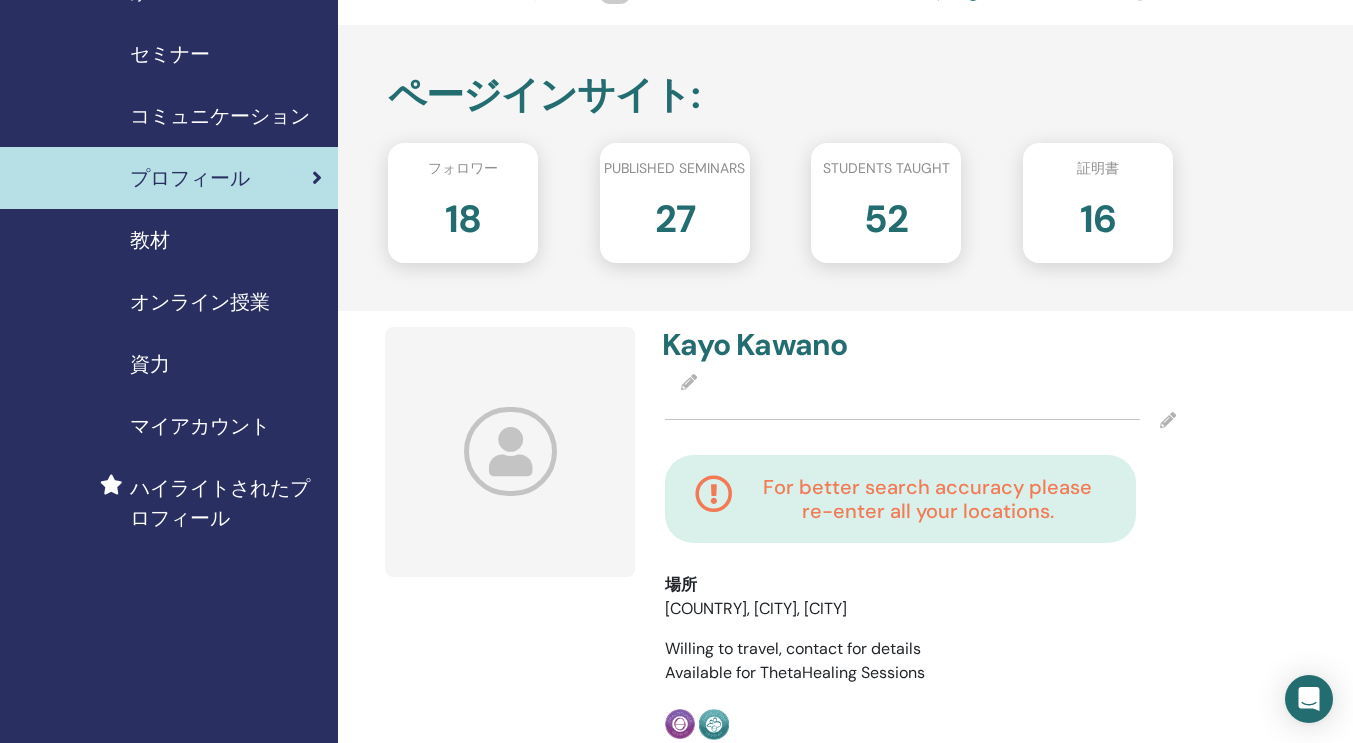 scroll, scrollTop: 73, scrollLeft: 0, axis: vertical 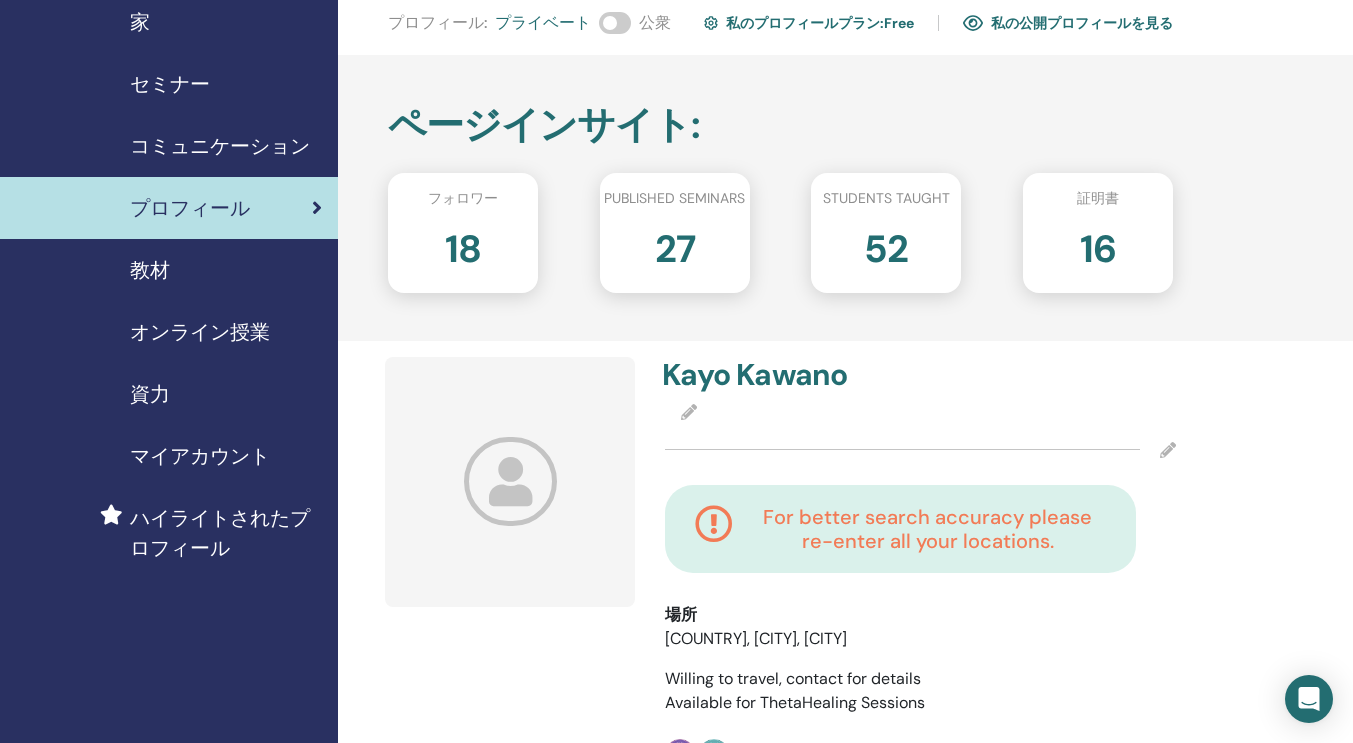 click on "教材" at bounding box center [150, 270] 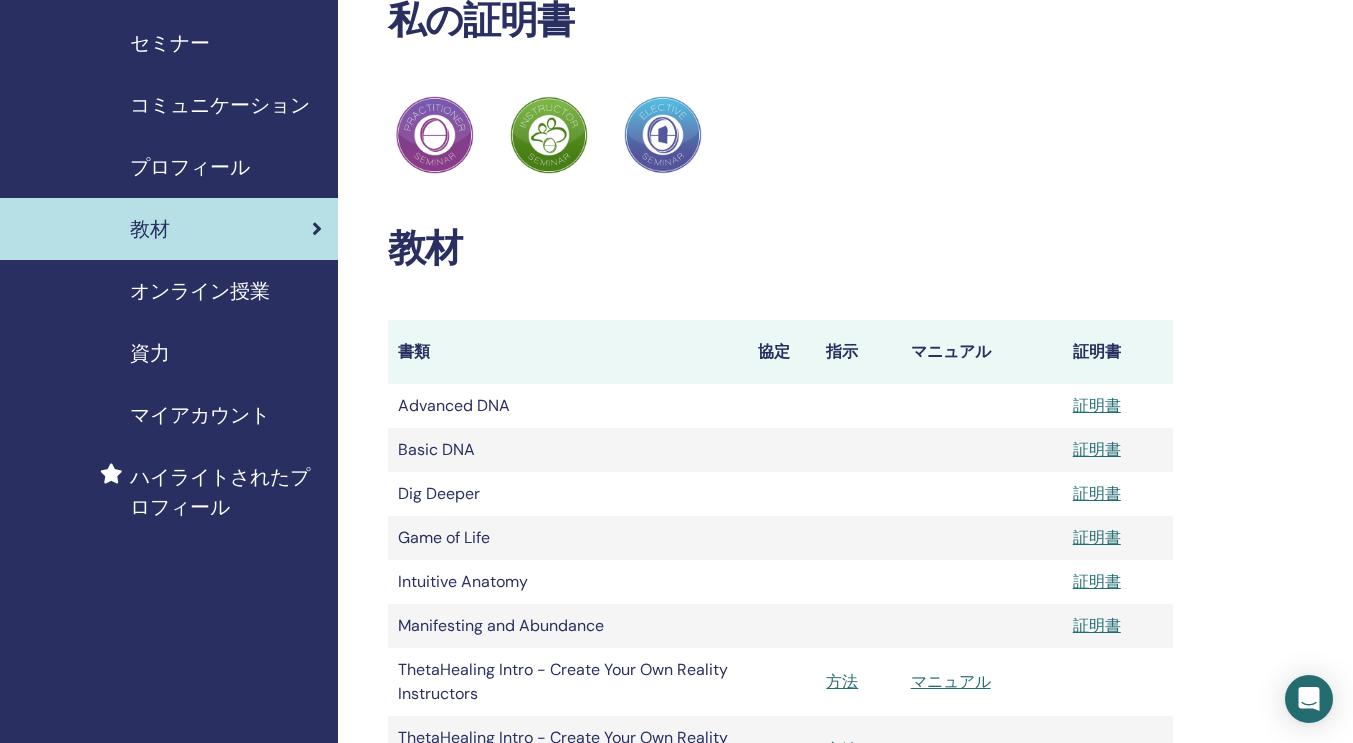 scroll, scrollTop: 166, scrollLeft: 0, axis: vertical 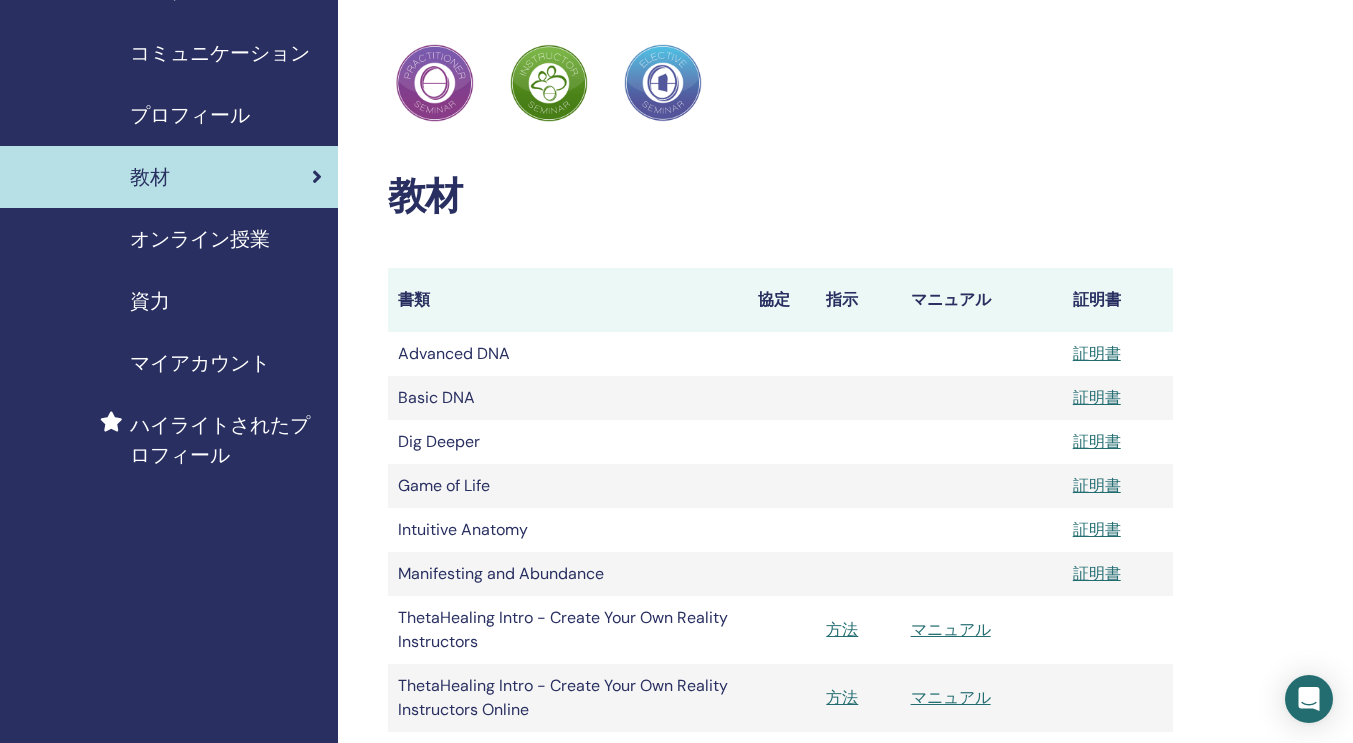 click on "オンライン授業" at bounding box center [200, 239] 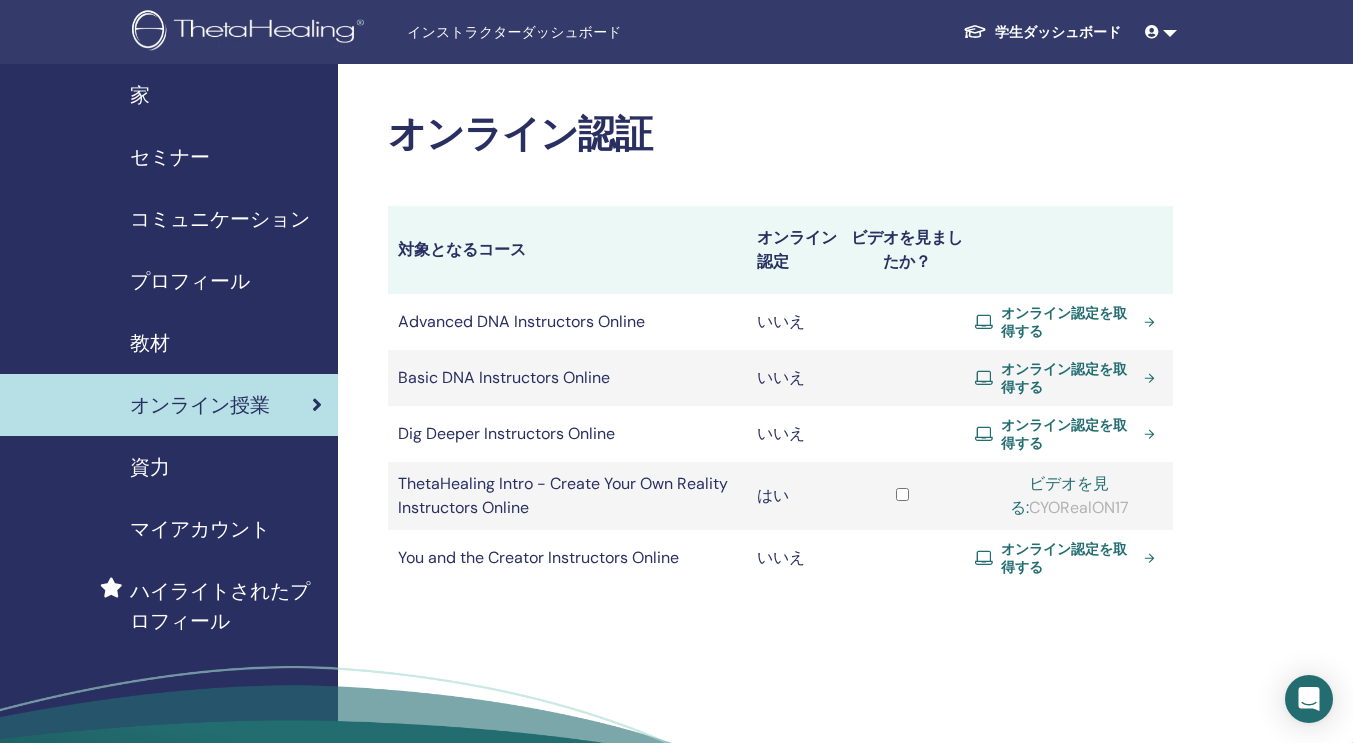 scroll, scrollTop: 0, scrollLeft: 0, axis: both 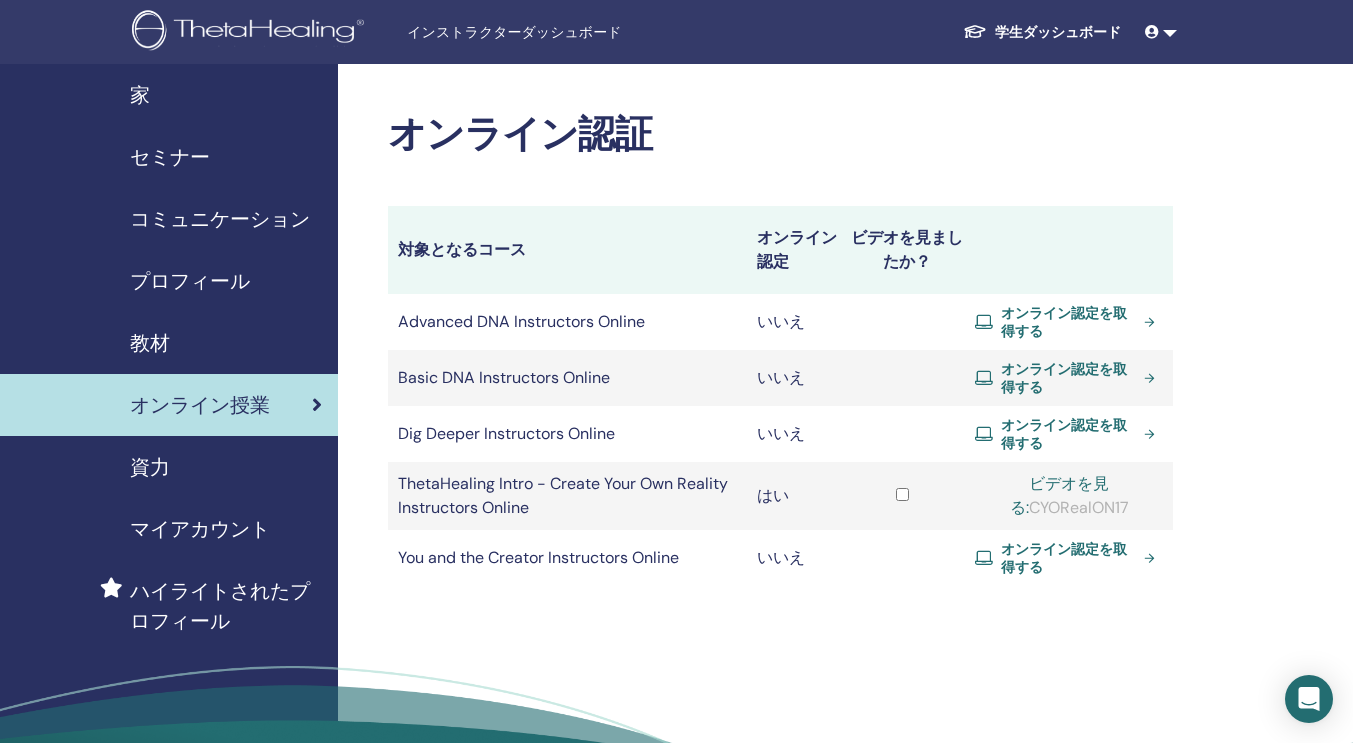 click on "家" at bounding box center (169, 95) 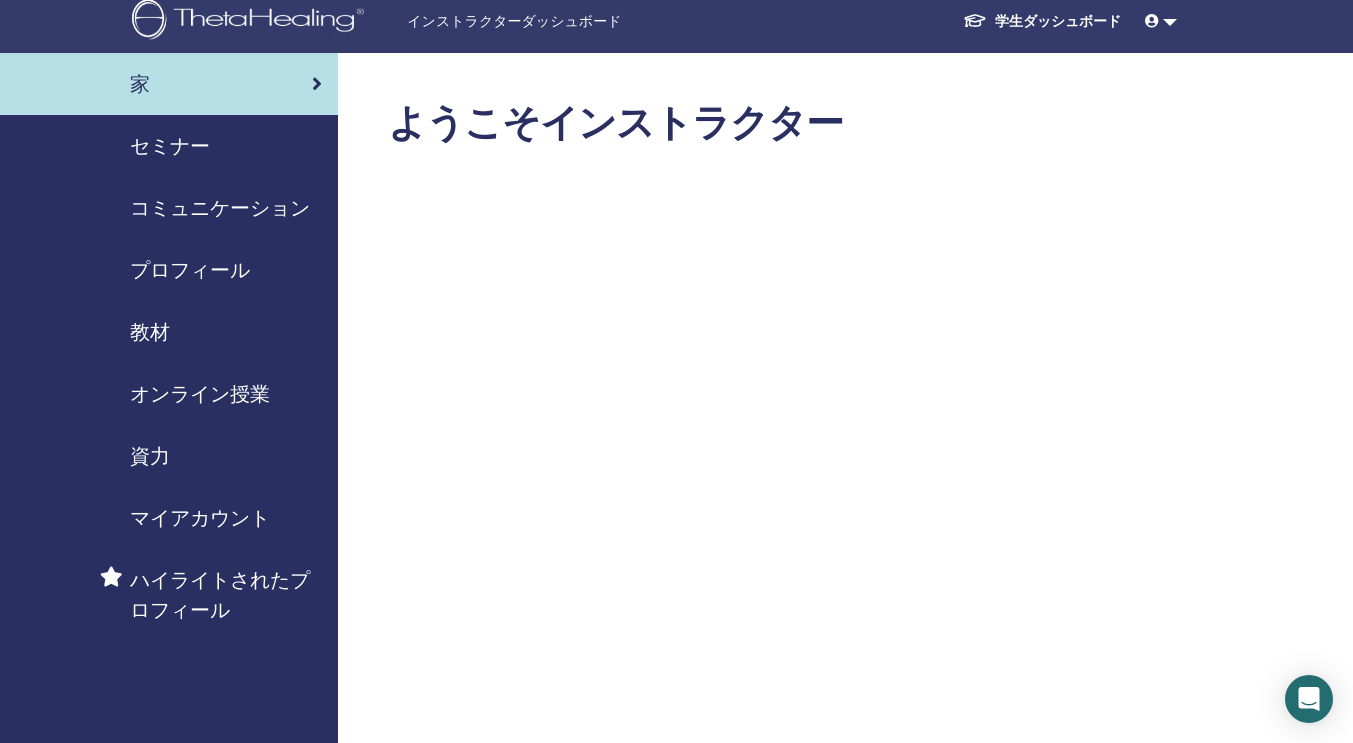 scroll, scrollTop: 0, scrollLeft: 0, axis: both 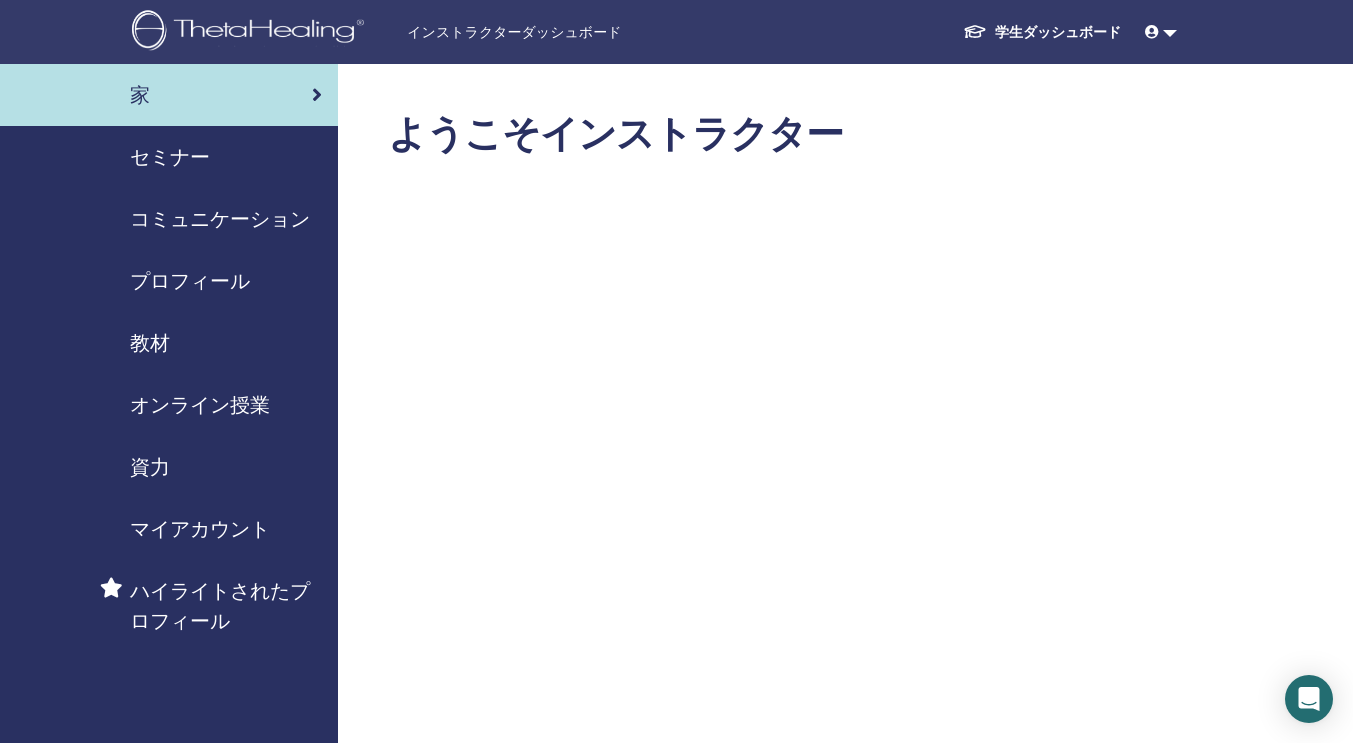 click on "ハイライトされたプロフィール" at bounding box center (226, 606) 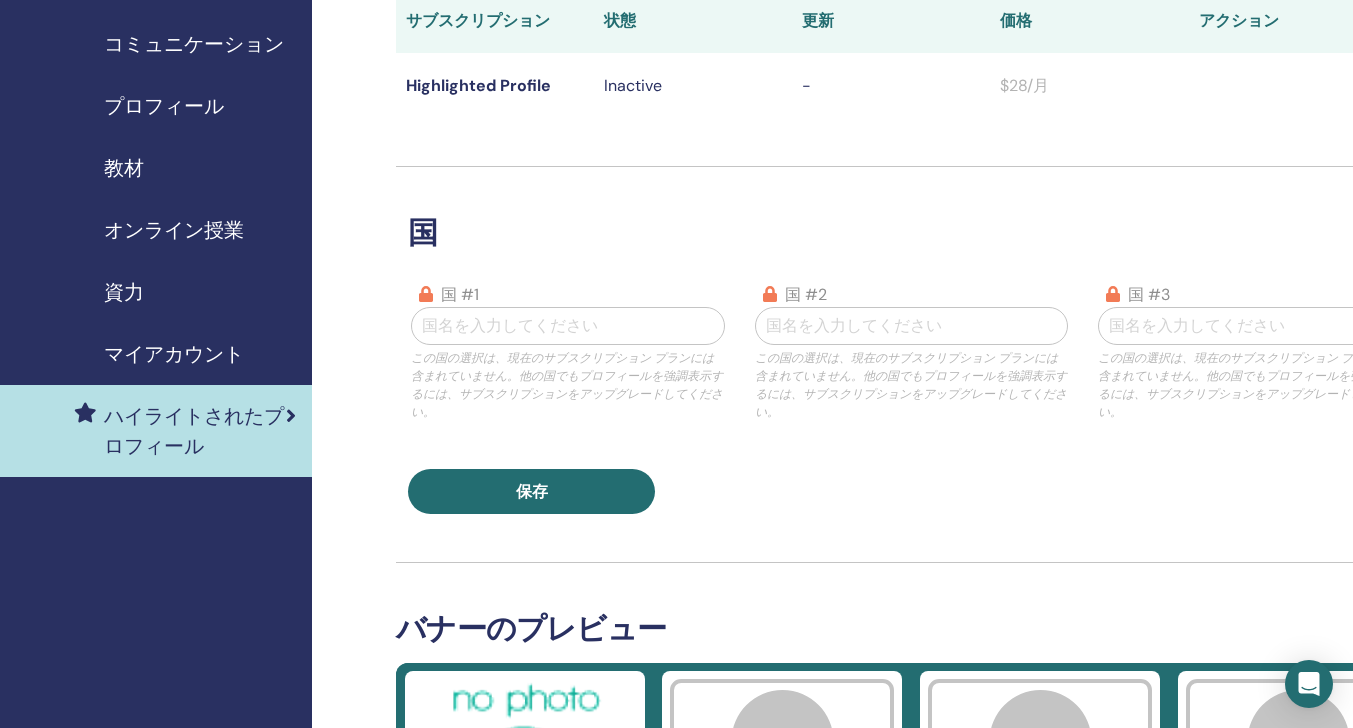 scroll, scrollTop: 0, scrollLeft: 26, axis: horizontal 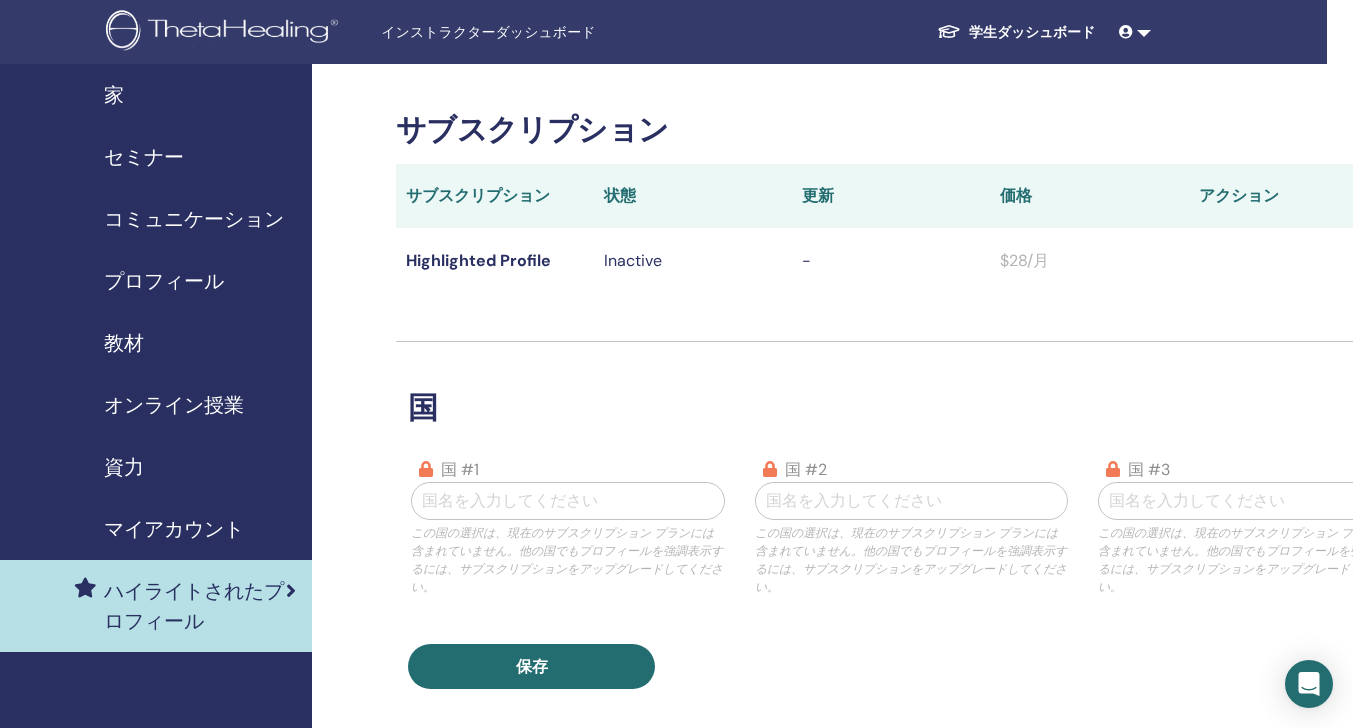 click on "家" at bounding box center [143, 95] 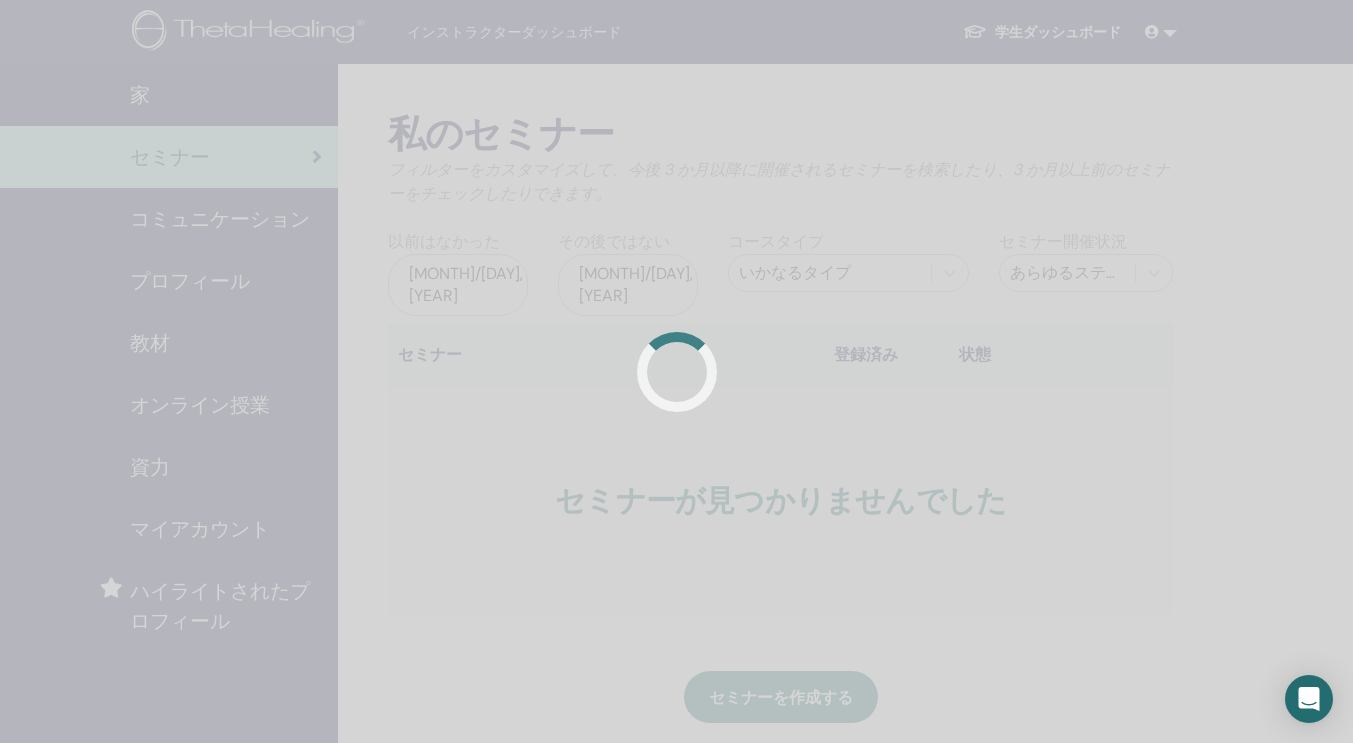 scroll, scrollTop: 0, scrollLeft: 0, axis: both 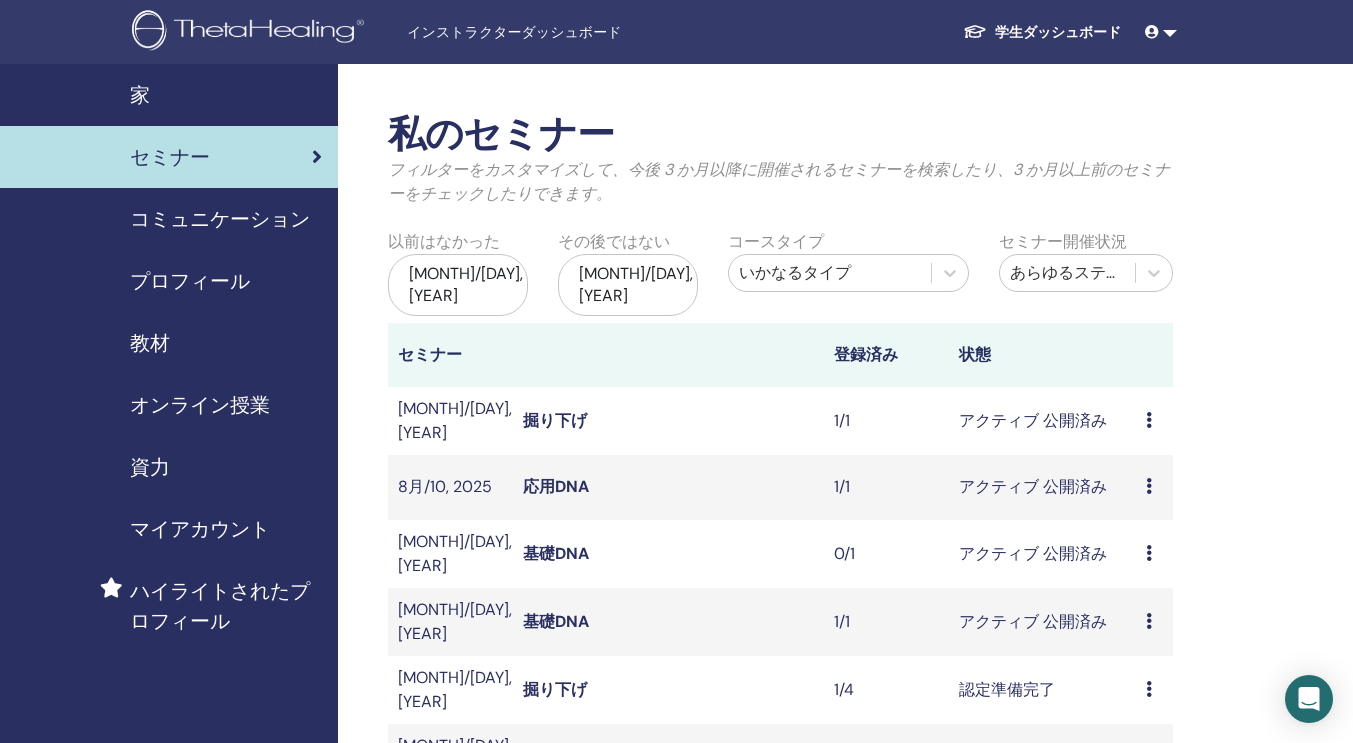 click on "プロフィール" at bounding box center (190, 281) 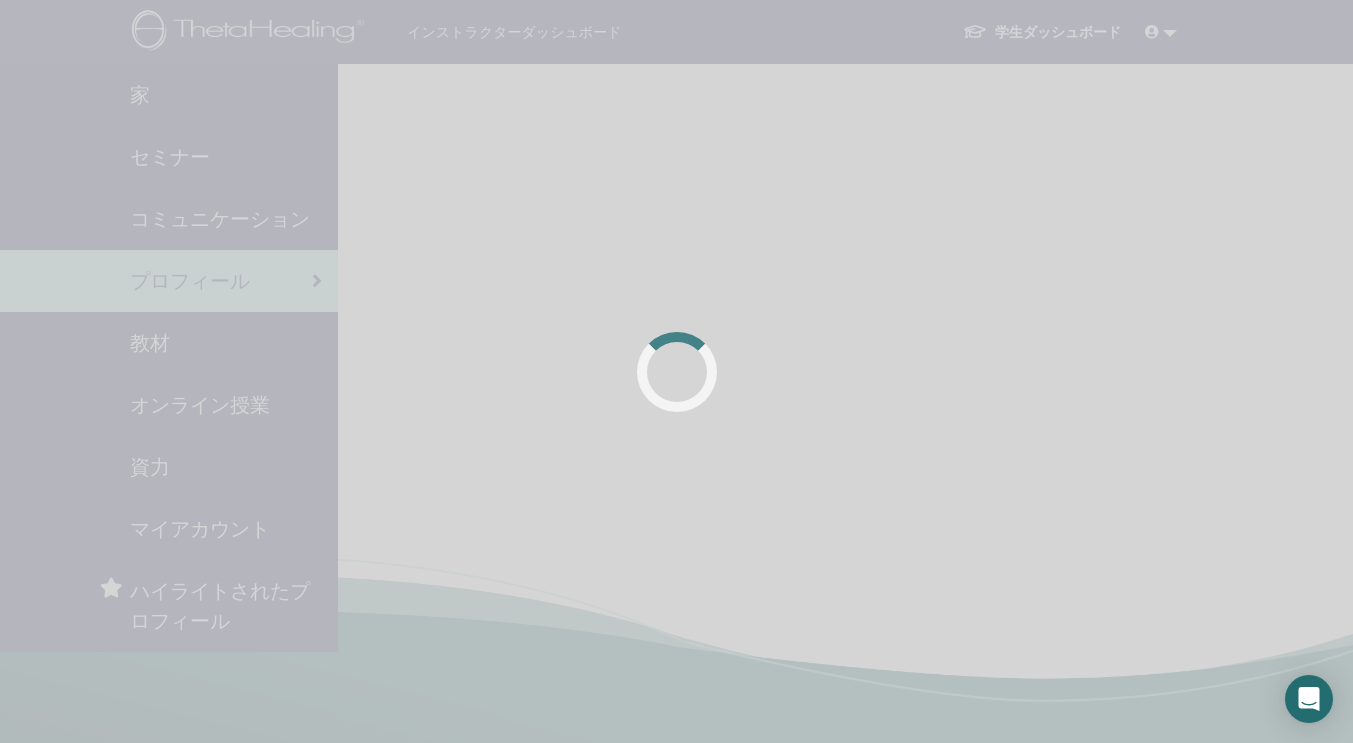 scroll, scrollTop: 0, scrollLeft: 0, axis: both 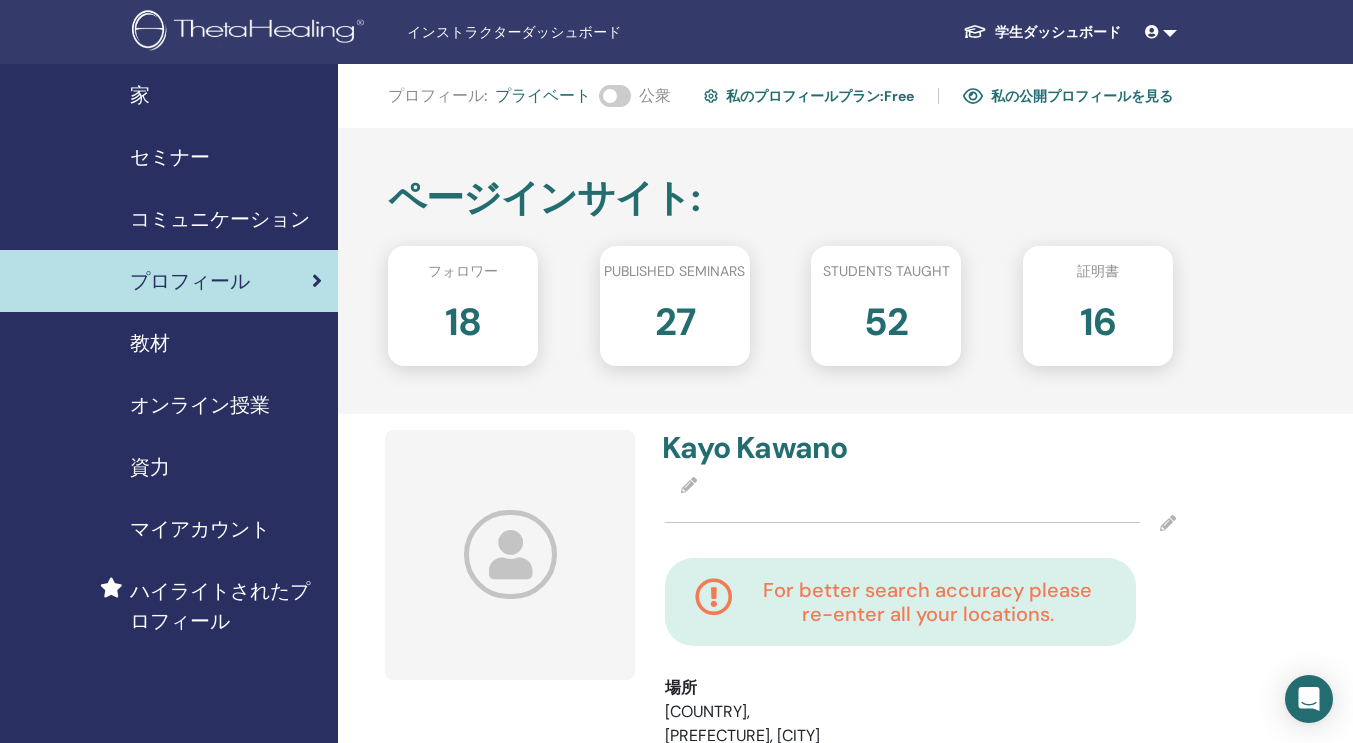 click on "私の公開プロフィールを見る" at bounding box center [1068, 96] 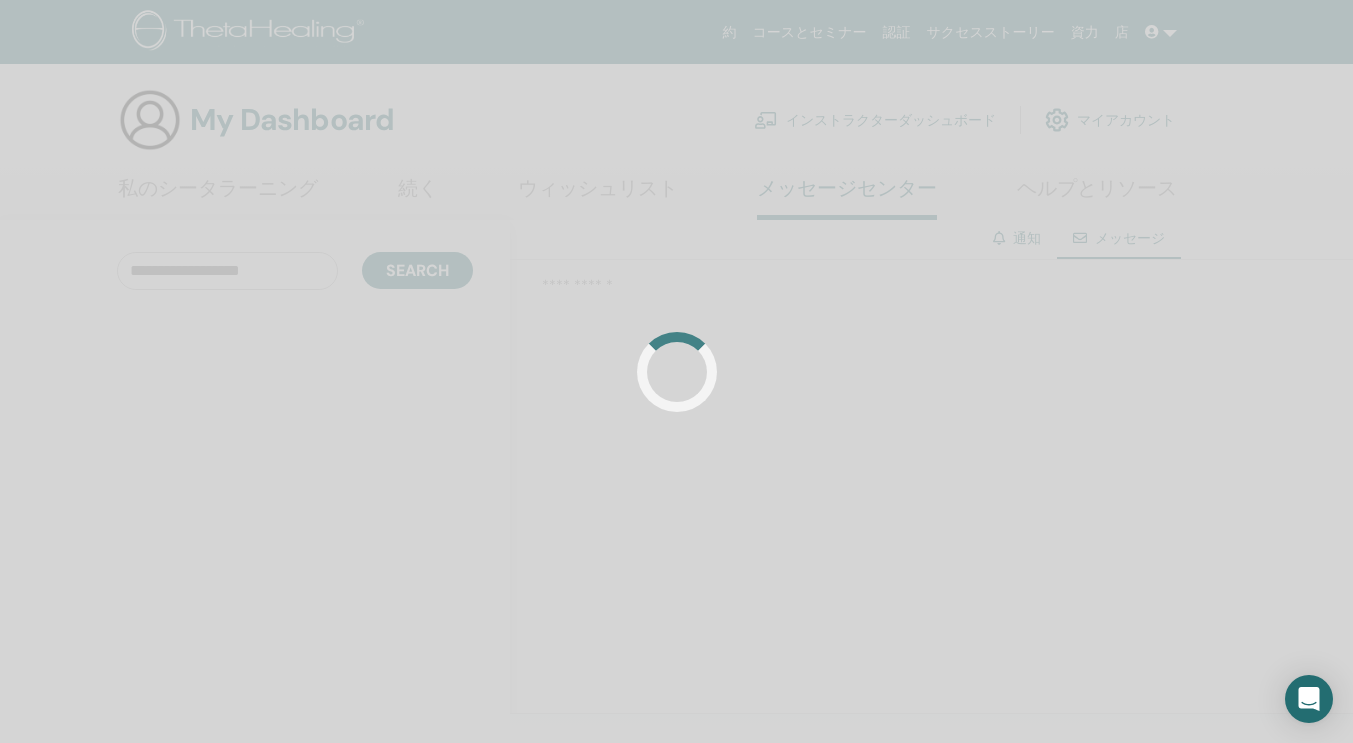 scroll, scrollTop: 25, scrollLeft: 0, axis: vertical 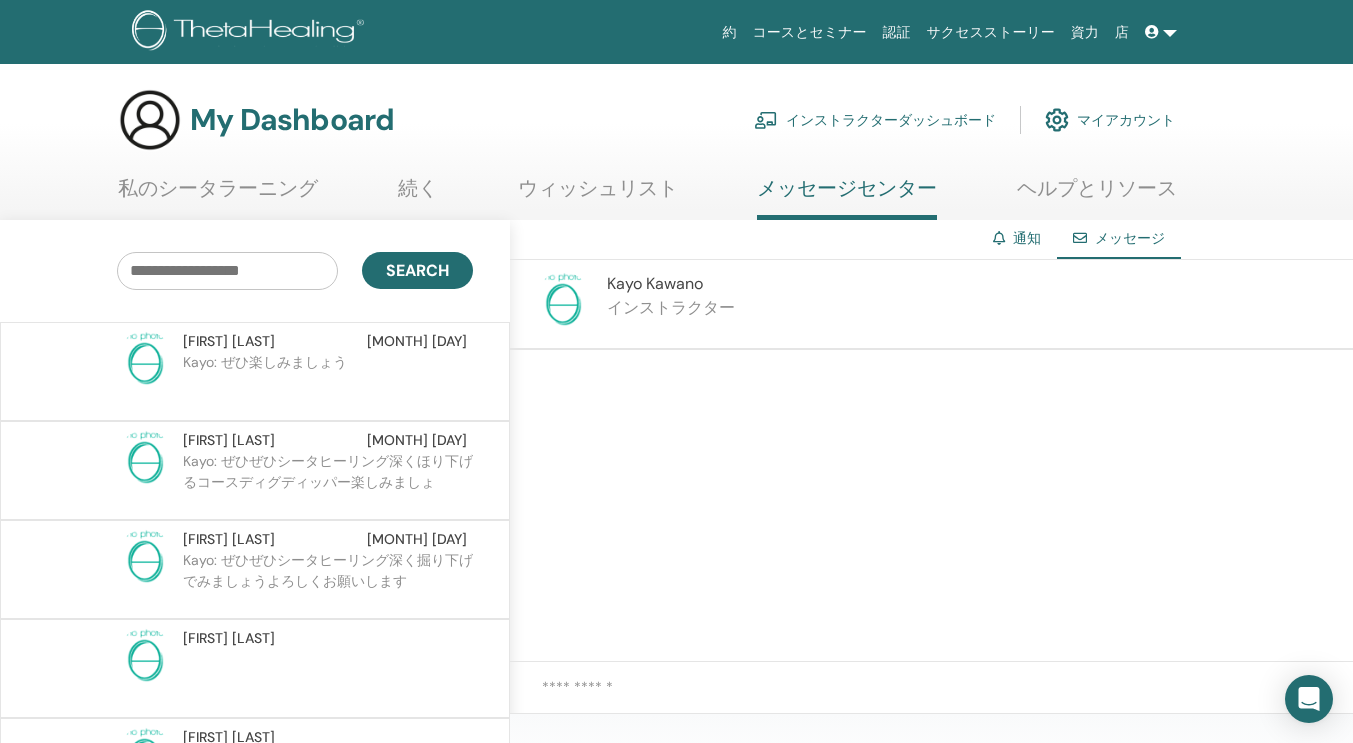 click on "ウィッシュリスト" at bounding box center (598, 195) 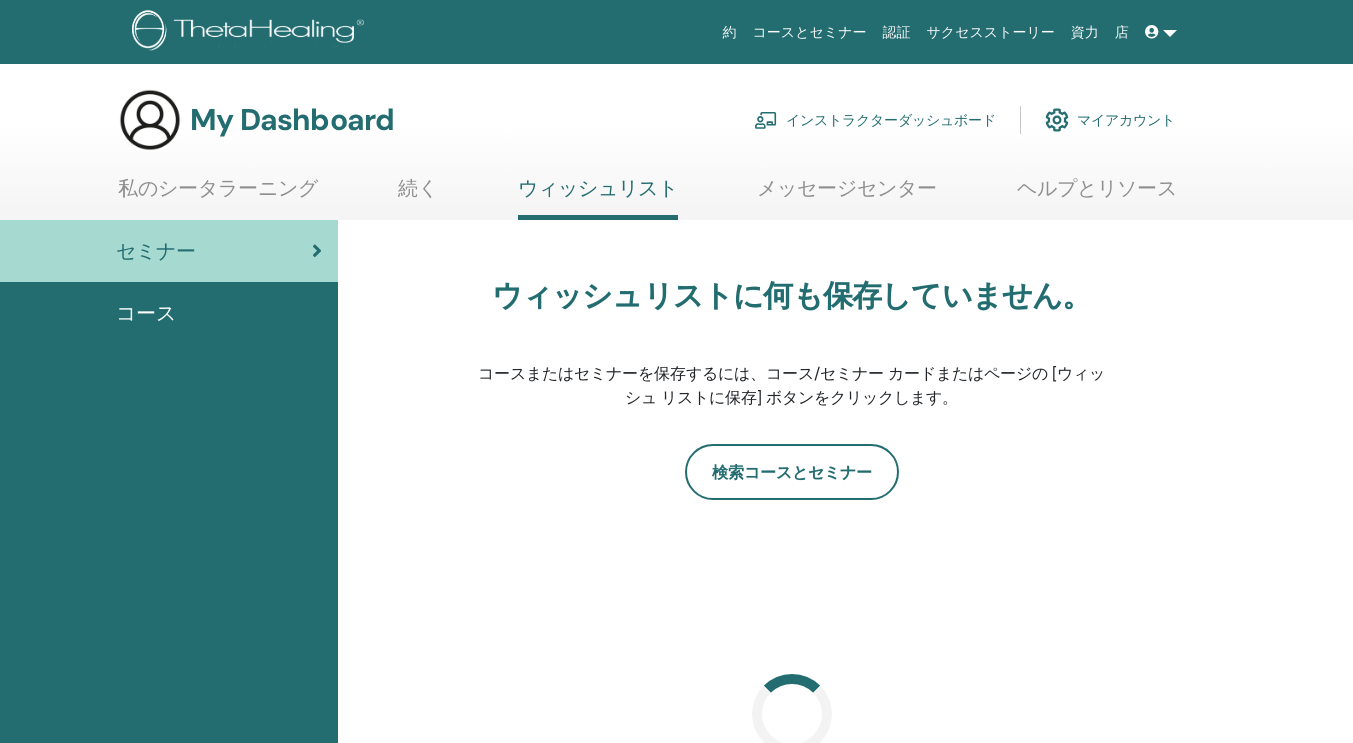 scroll, scrollTop: 0, scrollLeft: 0, axis: both 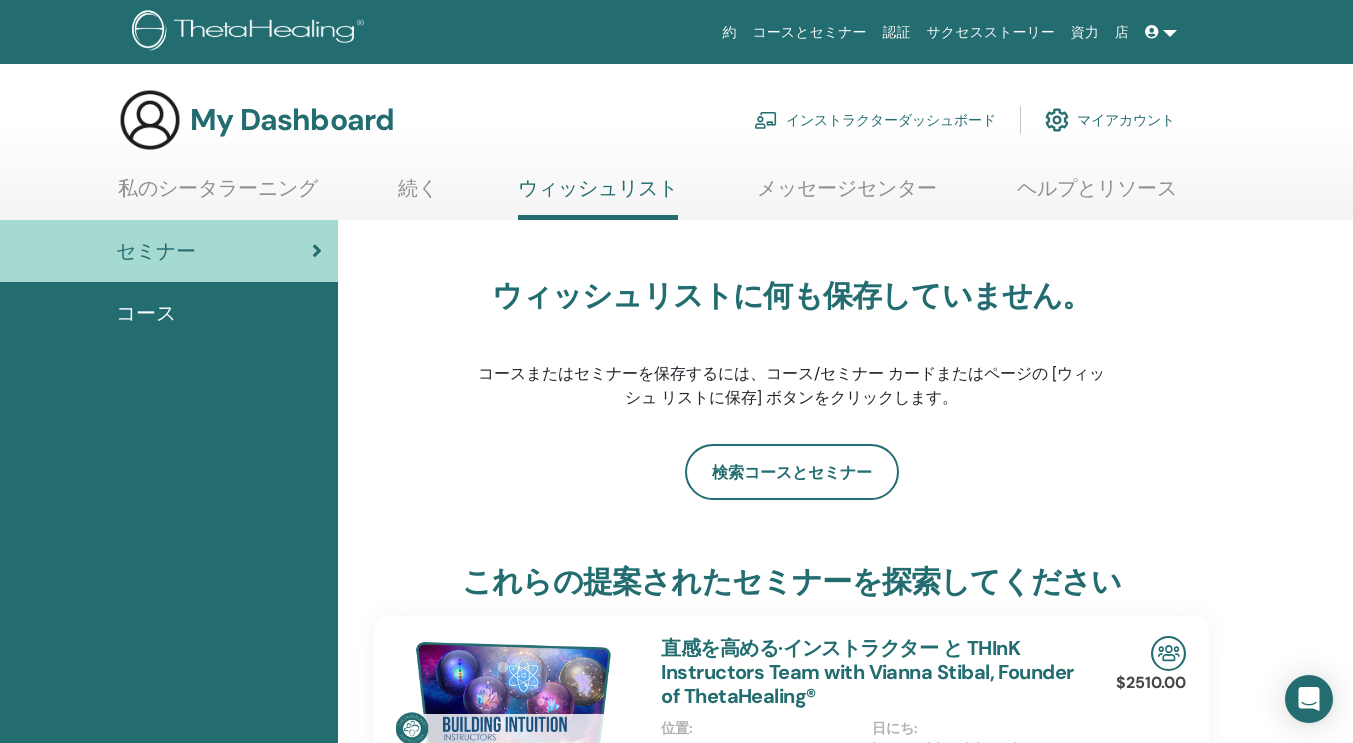 click on "コース" at bounding box center (146, 313) 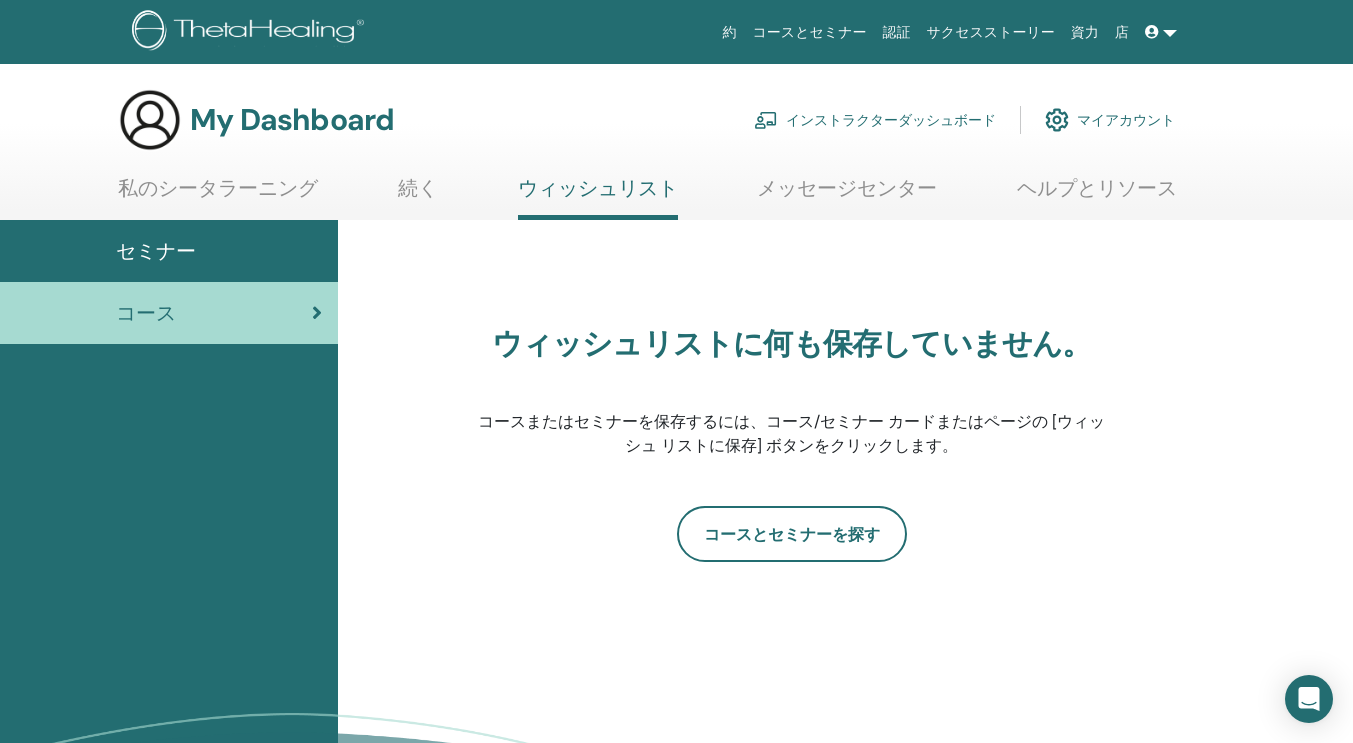 scroll, scrollTop: 0, scrollLeft: 0, axis: both 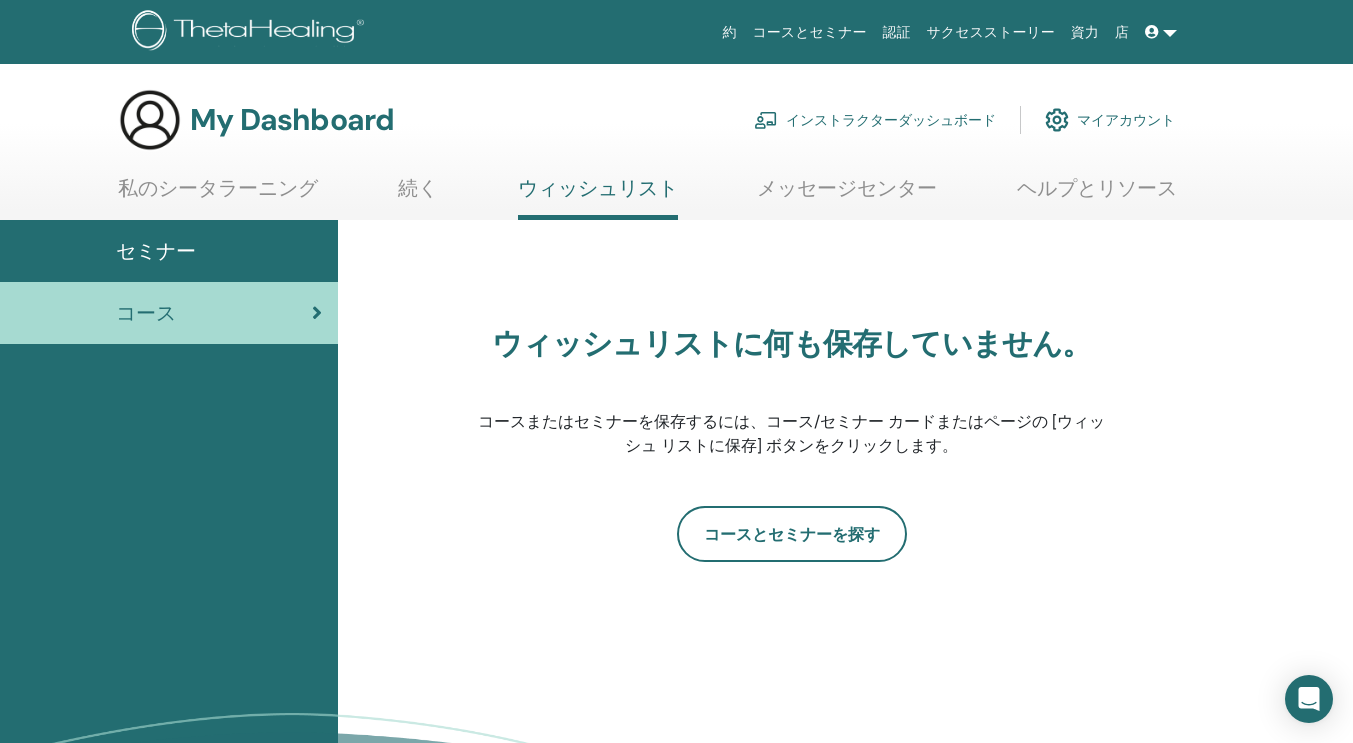 click on "セミナー" at bounding box center (156, 251) 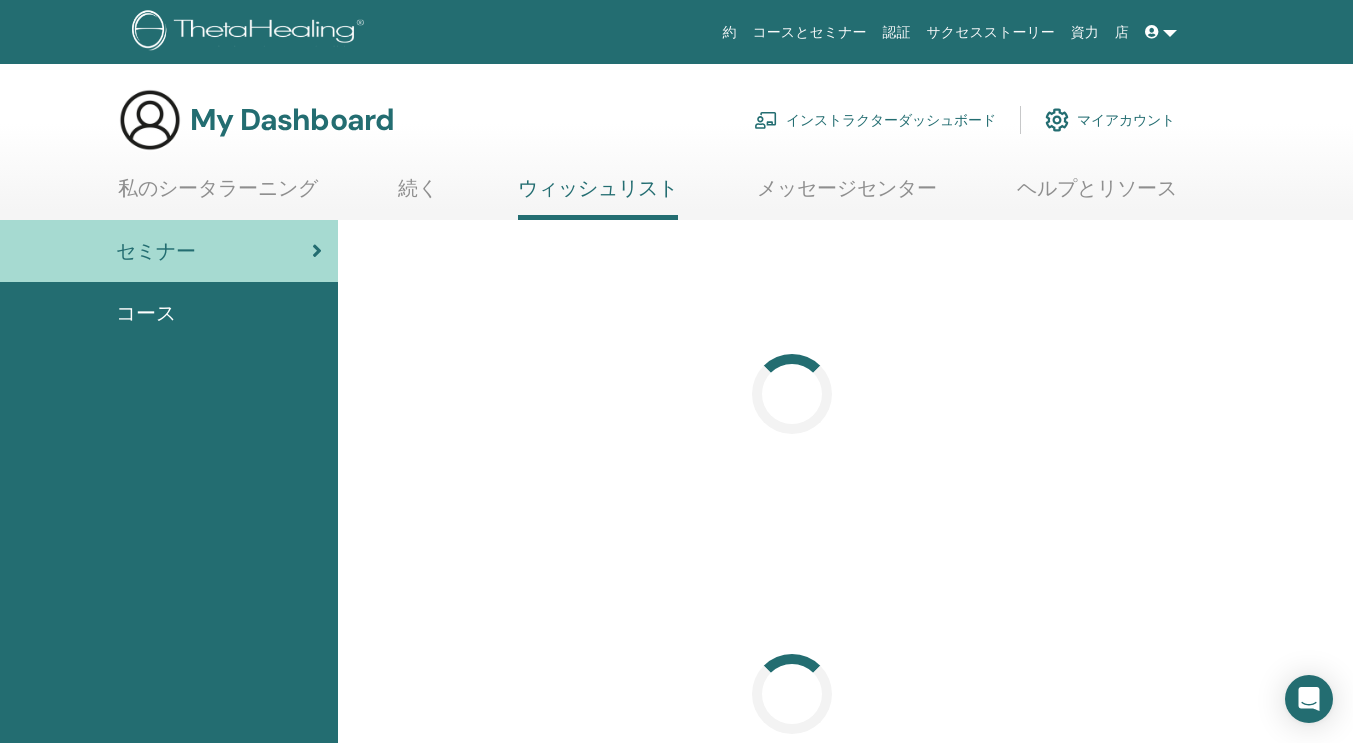 scroll, scrollTop: 0, scrollLeft: 0, axis: both 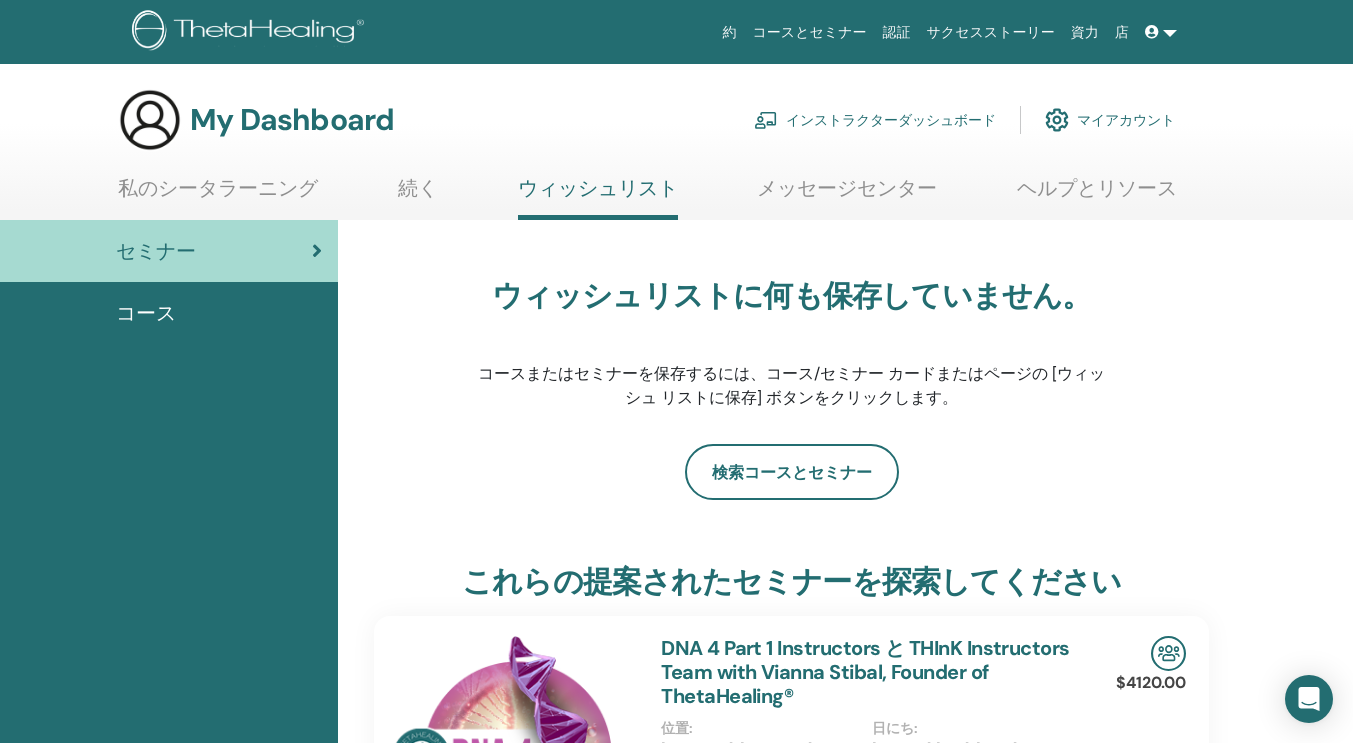 click on "私のシータラーニング" at bounding box center [218, 195] 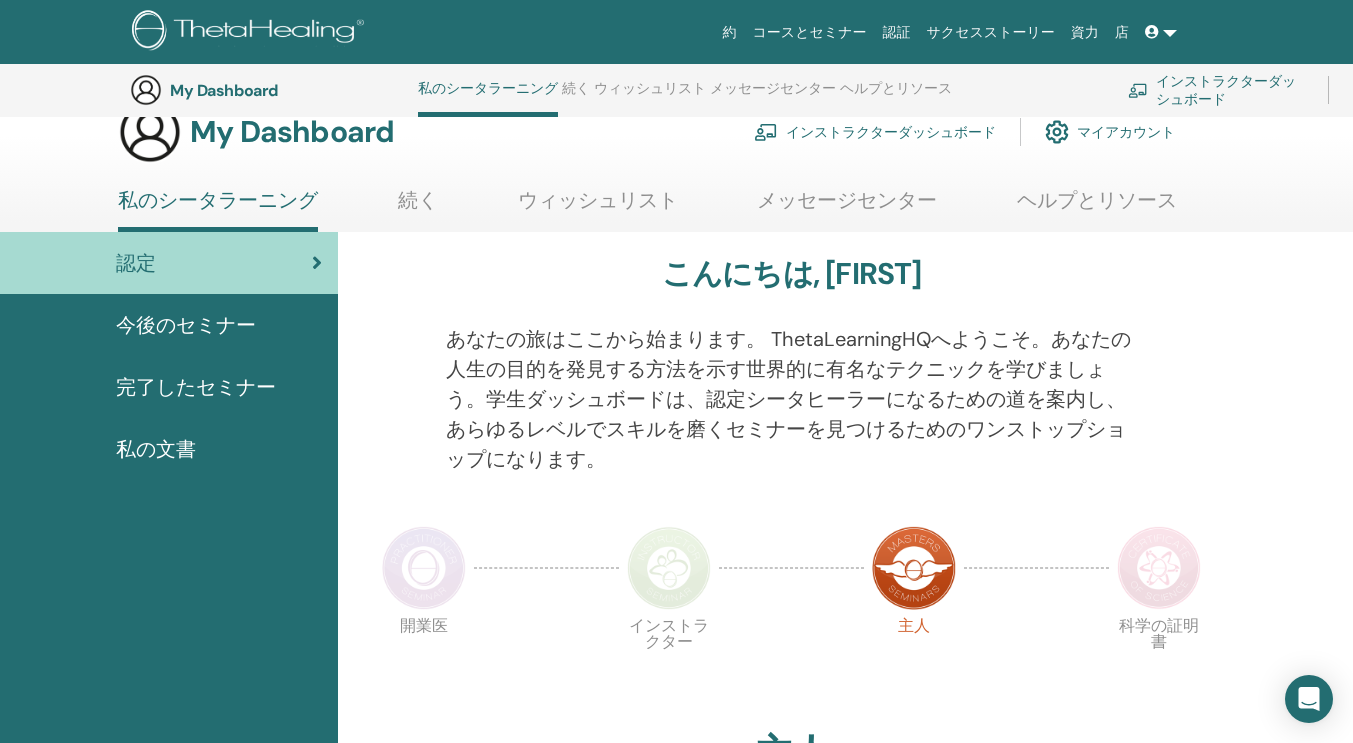 scroll, scrollTop: 0, scrollLeft: 0, axis: both 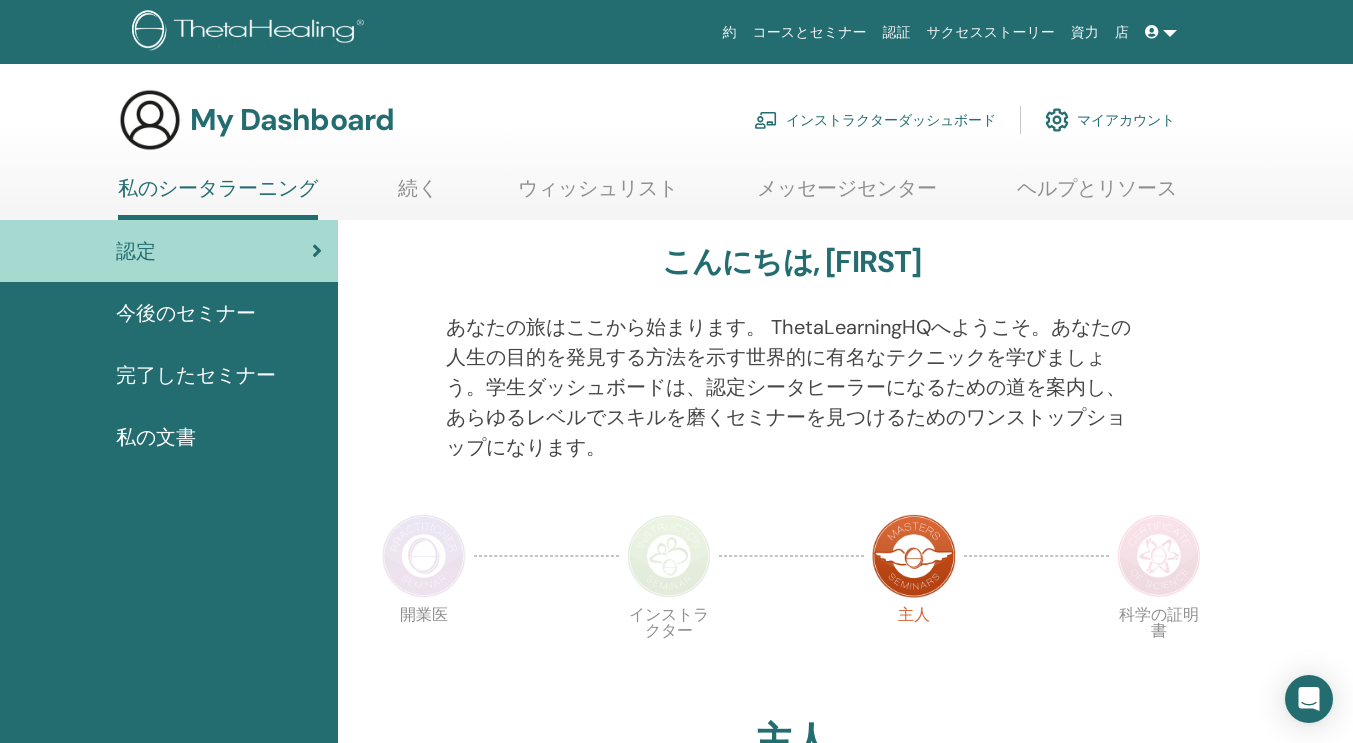 click on "認証" at bounding box center [897, 32] 